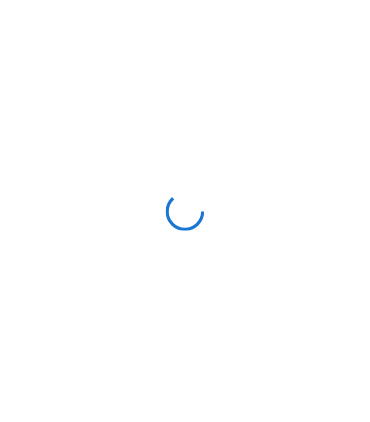 scroll, scrollTop: 0, scrollLeft: 0, axis: both 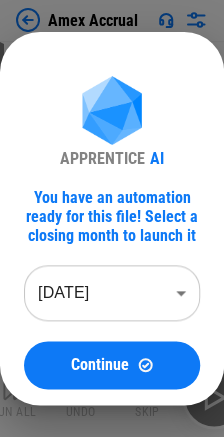 click on "Amex Accrual  User information pending... Refresh Pivot Table pending... User information pending... User information pending... Update pending... Auto Fill pending... Update pending... Copy & Paste pending... Update pending... Update pending... Update pending... Auto Fill pending... Update pending... Copy & Paste pending... Update pending... Auto Fill pending... Update pending... Copy & Paste pending... Update pending... Update pending... Update pending... Auto Fill pending... User information pending... User information pending... Flow End Run All Undo Skip
APPRENTICE AI You have an automation ready for this file! Select a closing month to launch it [DATE] ******** ​ Continue" at bounding box center (112, 218) 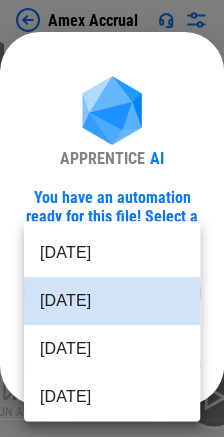 click on "[DATE]" at bounding box center [112, 301] 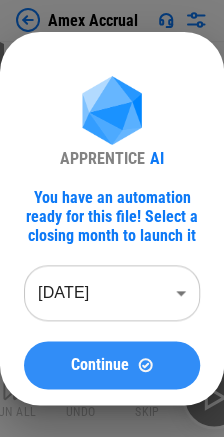 click on "Continue" at bounding box center (100, 365) 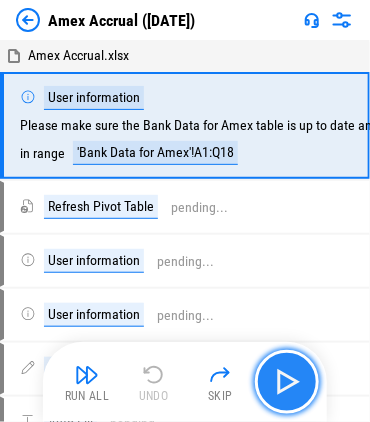 click at bounding box center (287, 382) 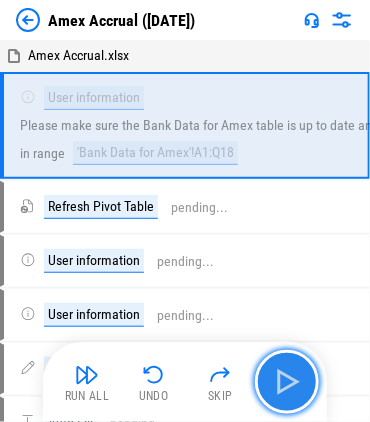 click at bounding box center [287, 382] 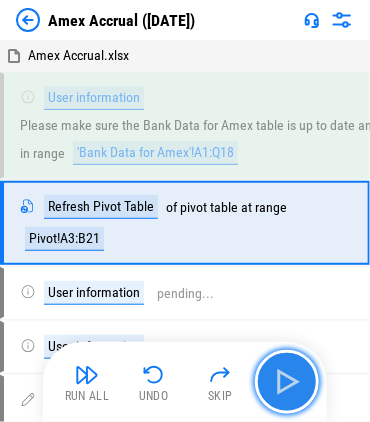 click at bounding box center (287, 382) 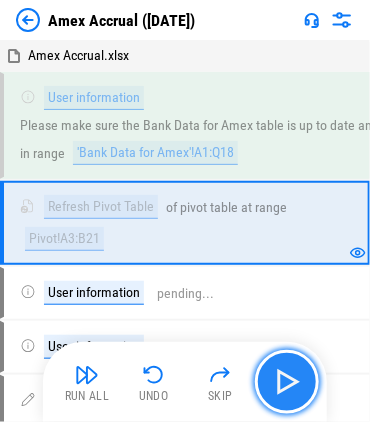 click at bounding box center (287, 382) 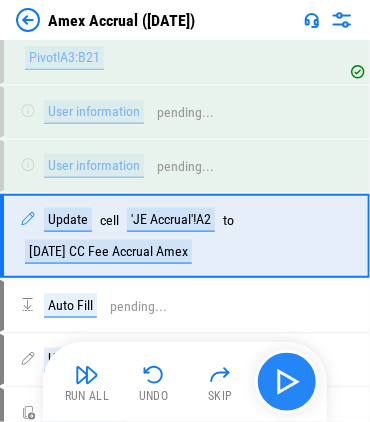 scroll, scrollTop: 199, scrollLeft: 0, axis: vertical 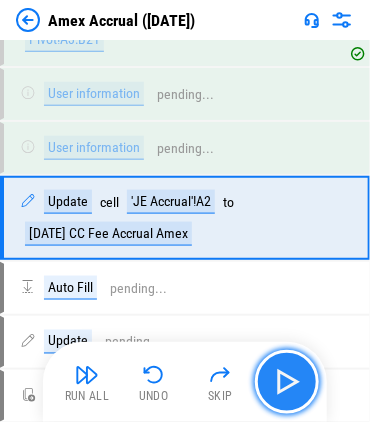 click at bounding box center (287, 382) 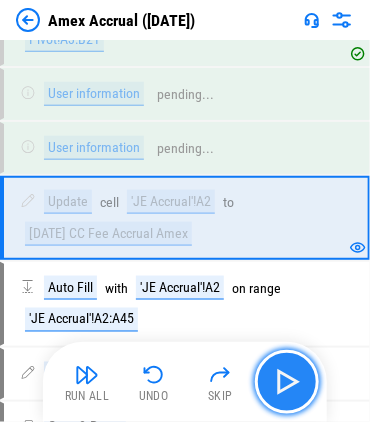 click at bounding box center (287, 382) 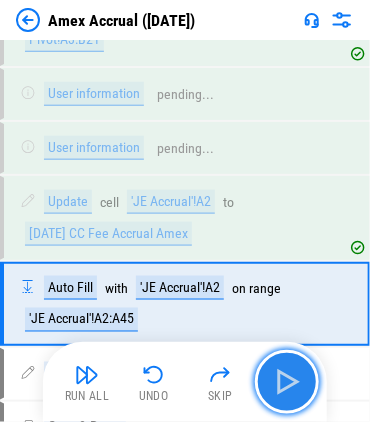 click at bounding box center [287, 382] 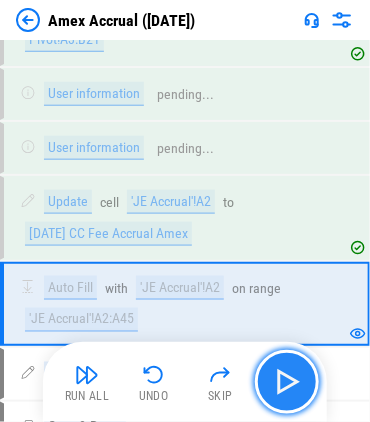 click at bounding box center [287, 382] 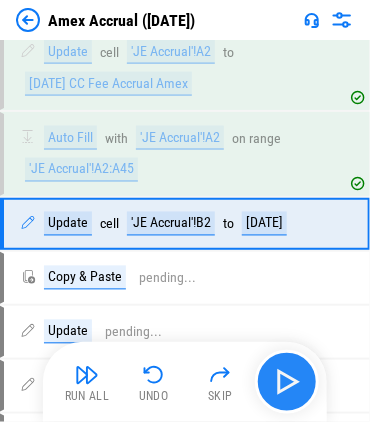 scroll, scrollTop: 351, scrollLeft: 0, axis: vertical 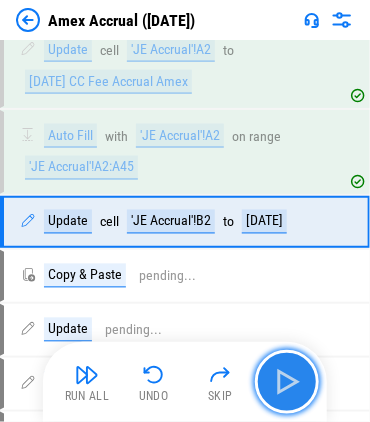 click at bounding box center (287, 382) 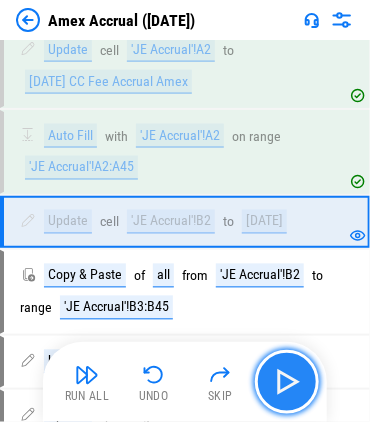 click at bounding box center [287, 382] 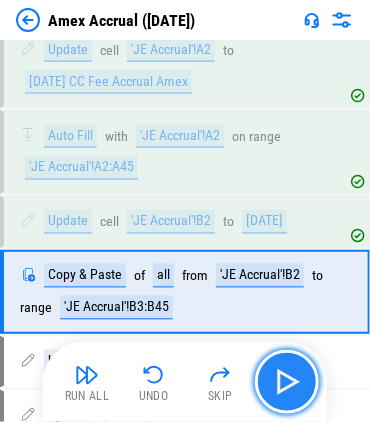 click at bounding box center [287, 382] 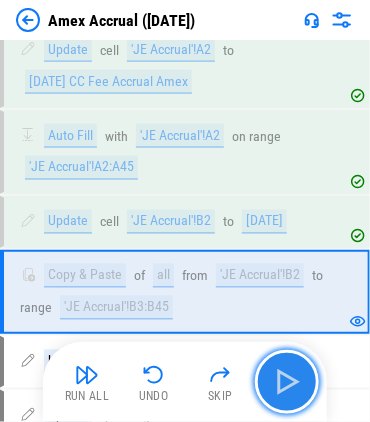 click at bounding box center (287, 382) 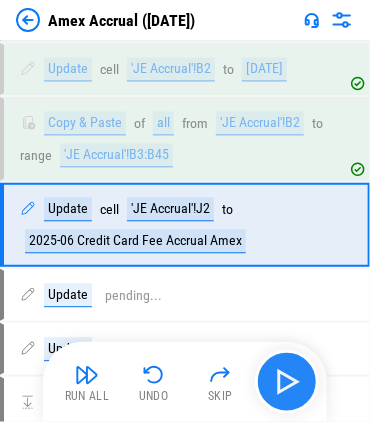 scroll, scrollTop: 505, scrollLeft: 0, axis: vertical 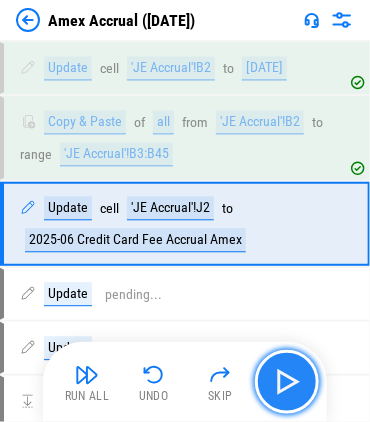 click at bounding box center [287, 382] 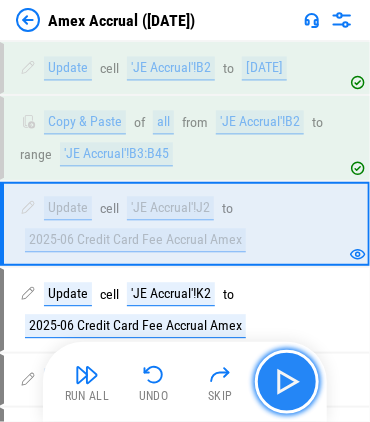 click at bounding box center [287, 382] 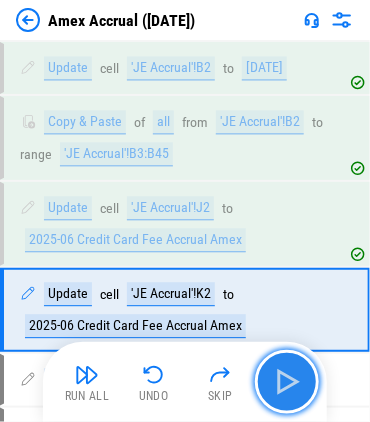 click at bounding box center [287, 382] 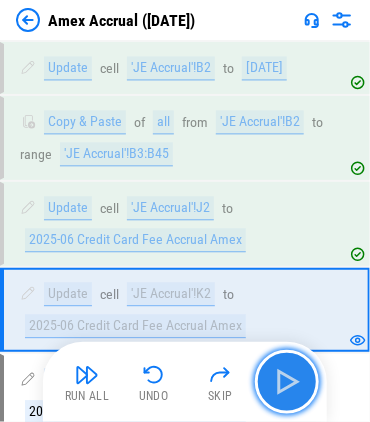 click at bounding box center (287, 382) 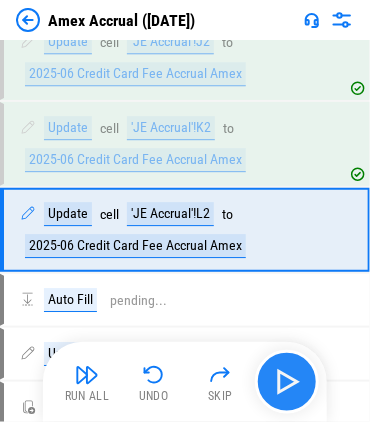 scroll, scrollTop: 674, scrollLeft: 0, axis: vertical 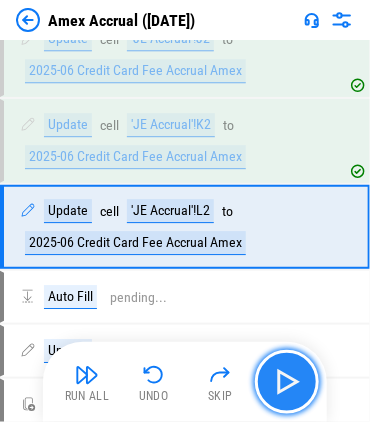 click at bounding box center (287, 382) 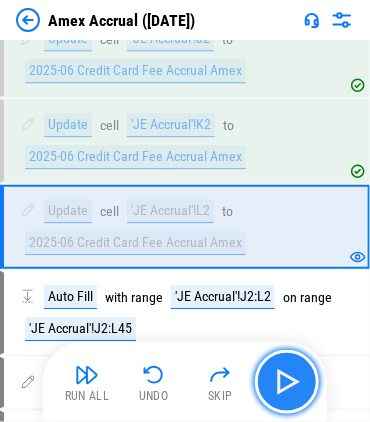 click at bounding box center [287, 382] 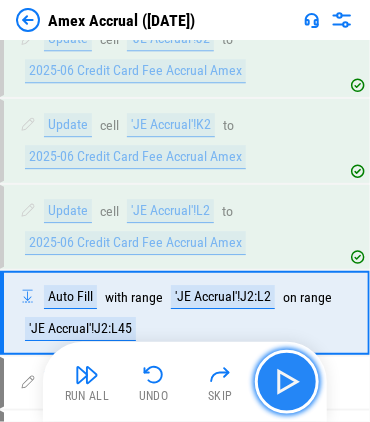 click at bounding box center [287, 382] 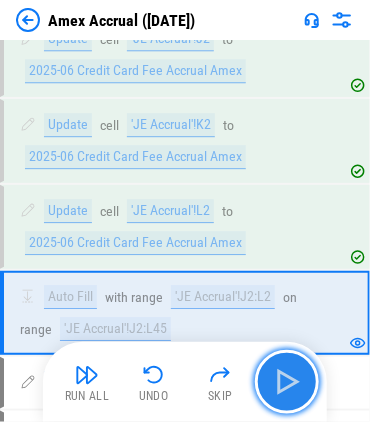 click at bounding box center [287, 382] 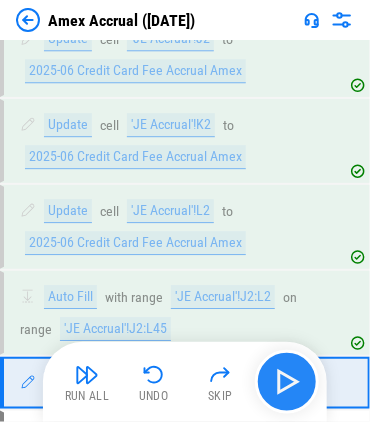 scroll, scrollTop: 826, scrollLeft: 0, axis: vertical 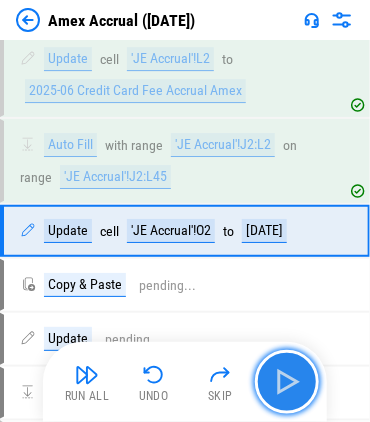 click at bounding box center [287, 382] 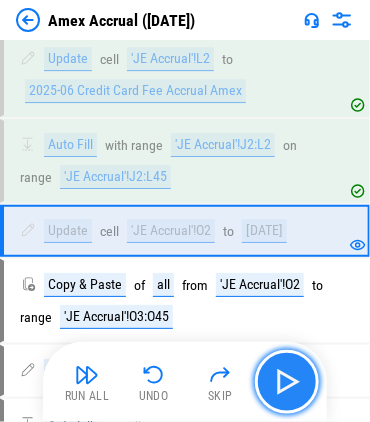 click at bounding box center (287, 382) 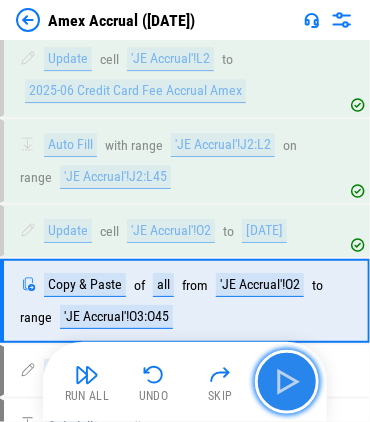 click at bounding box center (287, 382) 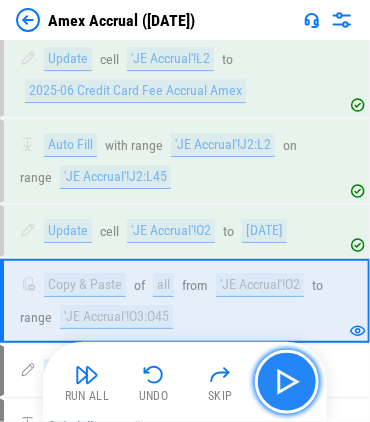 click at bounding box center (287, 382) 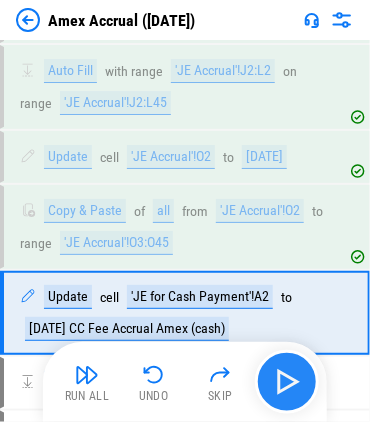 scroll, scrollTop: 979, scrollLeft: 0, axis: vertical 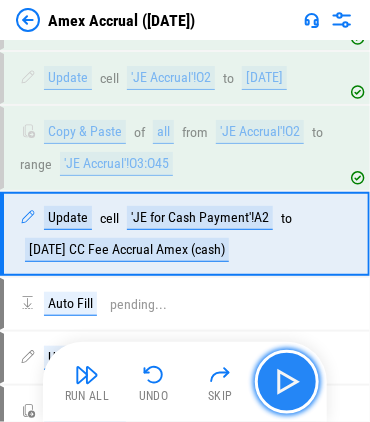 click at bounding box center [287, 382] 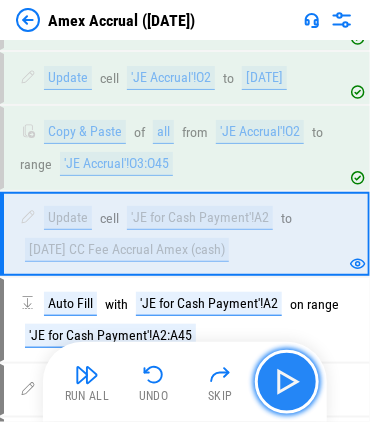 click at bounding box center (287, 382) 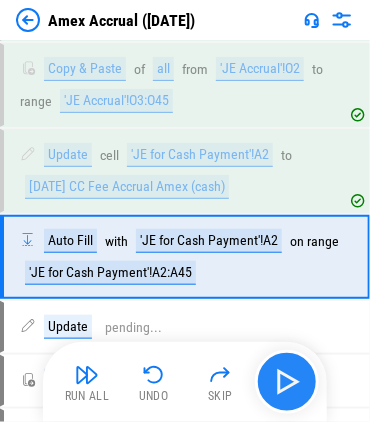 scroll, scrollTop: 1063, scrollLeft: 0, axis: vertical 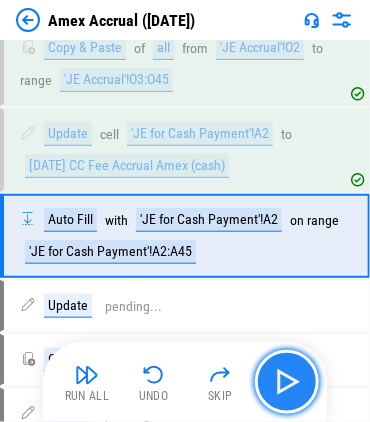 click at bounding box center [287, 382] 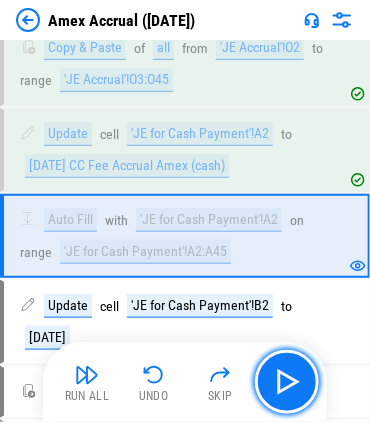 click at bounding box center (287, 382) 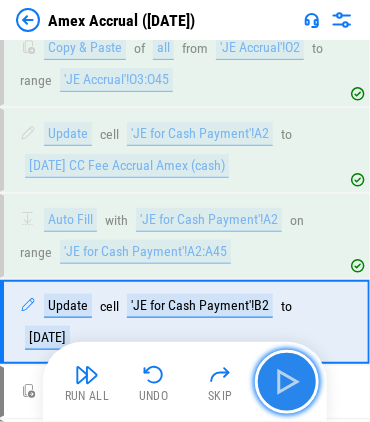 click at bounding box center [287, 382] 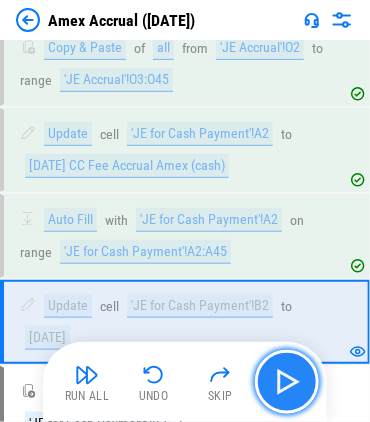 click at bounding box center (287, 382) 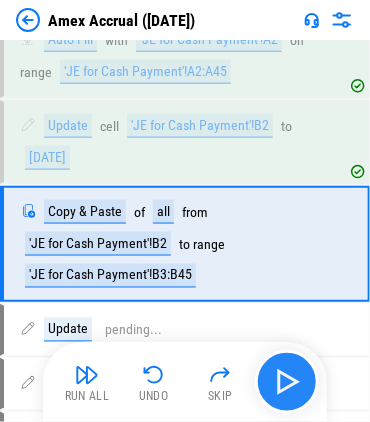 scroll, scrollTop: 1248, scrollLeft: 0, axis: vertical 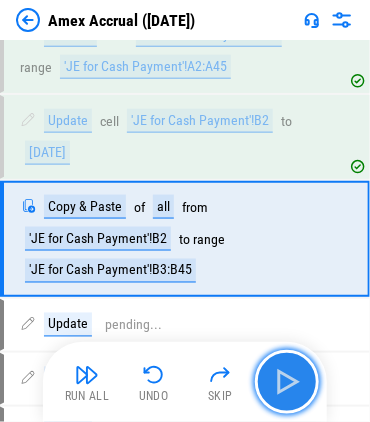 click at bounding box center [287, 382] 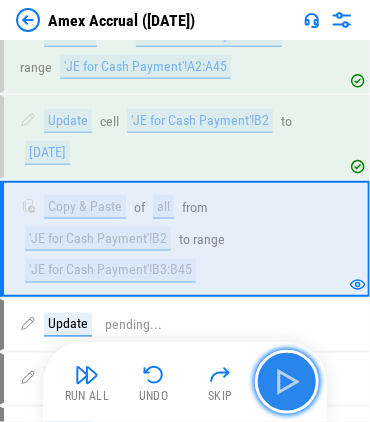 click at bounding box center (287, 382) 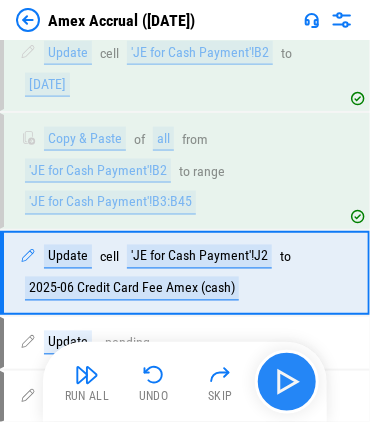 scroll, scrollTop: 1348, scrollLeft: 0, axis: vertical 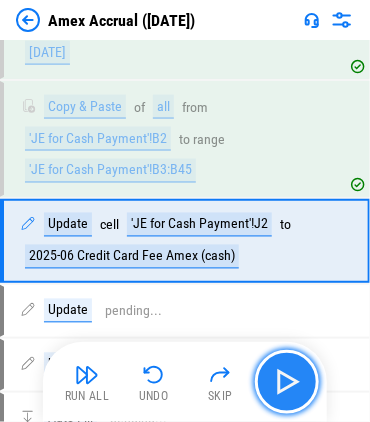 click at bounding box center [287, 382] 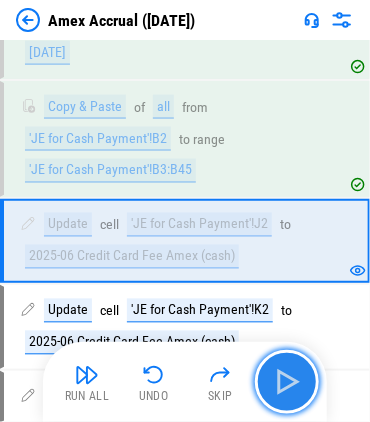 click at bounding box center (287, 382) 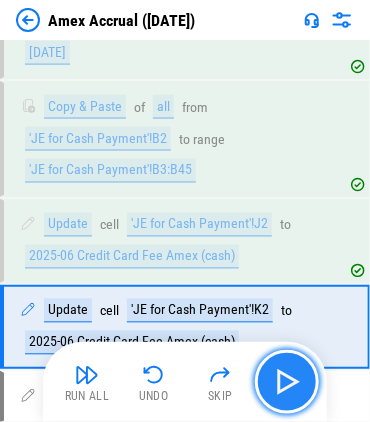 click at bounding box center [287, 382] 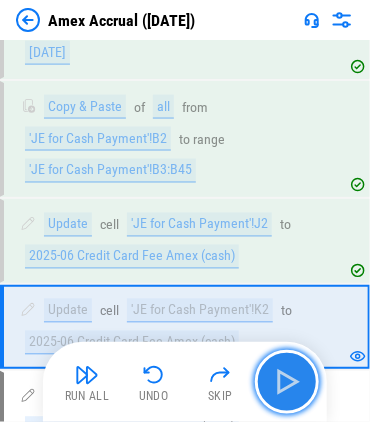 click at bounding box center (287, 382) 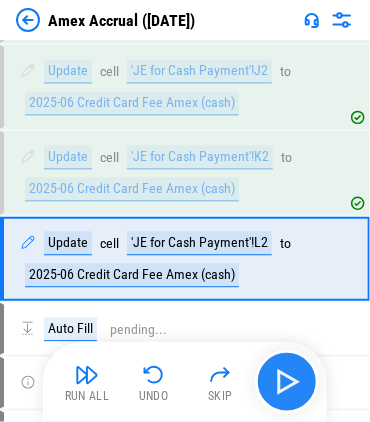 scroll, scrollTop: 1517, scrollLeft: 0, axis: vertical 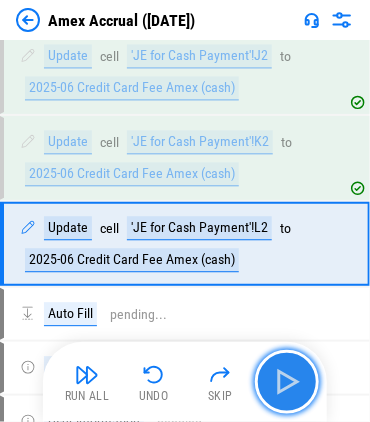 click at bounding box center (287, 382) 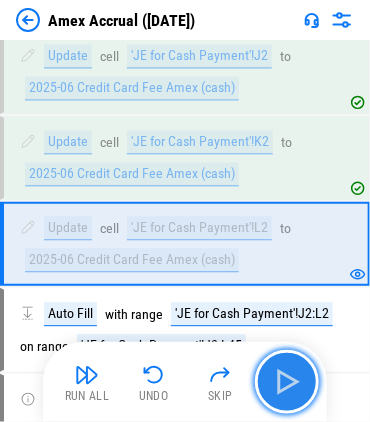 click at bounding box center [287, 382] 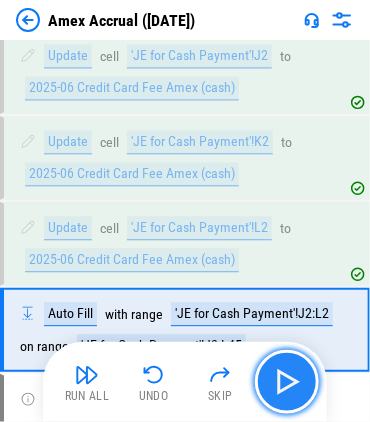 click at bounding box center (287, 382) 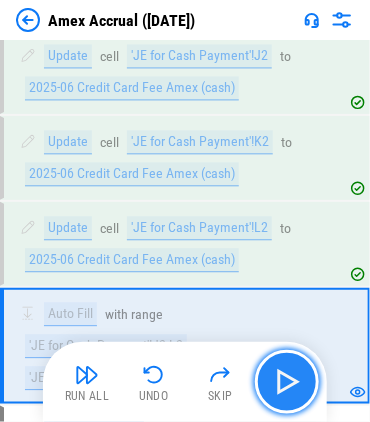 click at bounding box center [287, 382] 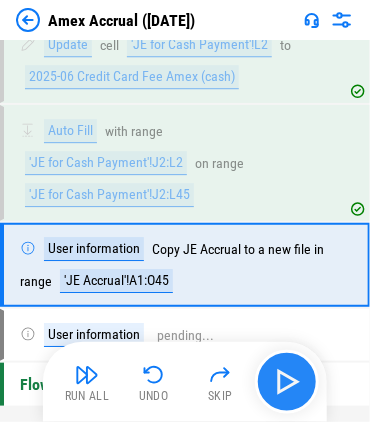 scroll, scrollTop: 1717, scrollLeft: 0, axis: vertical 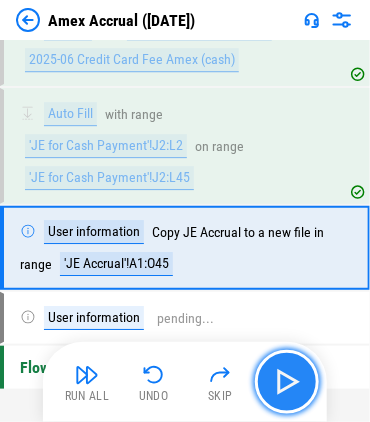 click at bounding box center [287, 382] 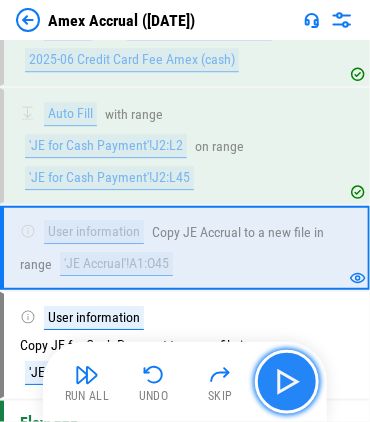 click at bounding box center (287, 382) 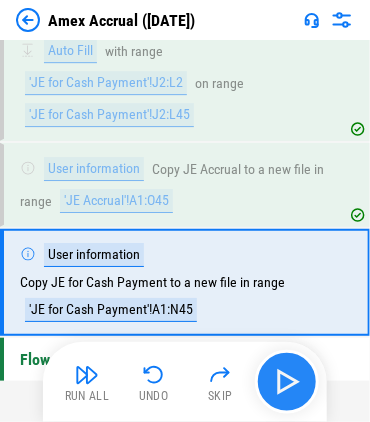 scroll, scrollTop: 1800, scrollLeft: 0, axis: vertical 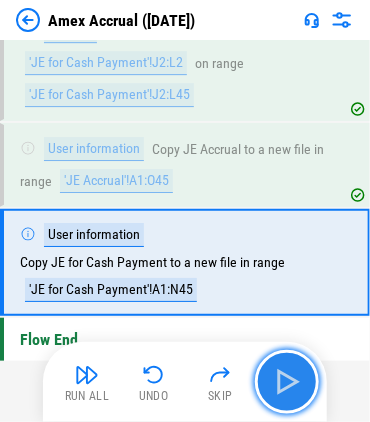 click at bounding box center (287, 382) 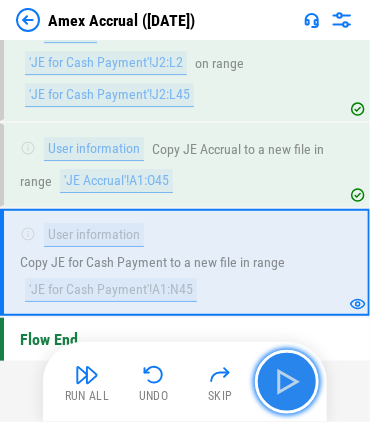 click at bounding box center (287, 382) 